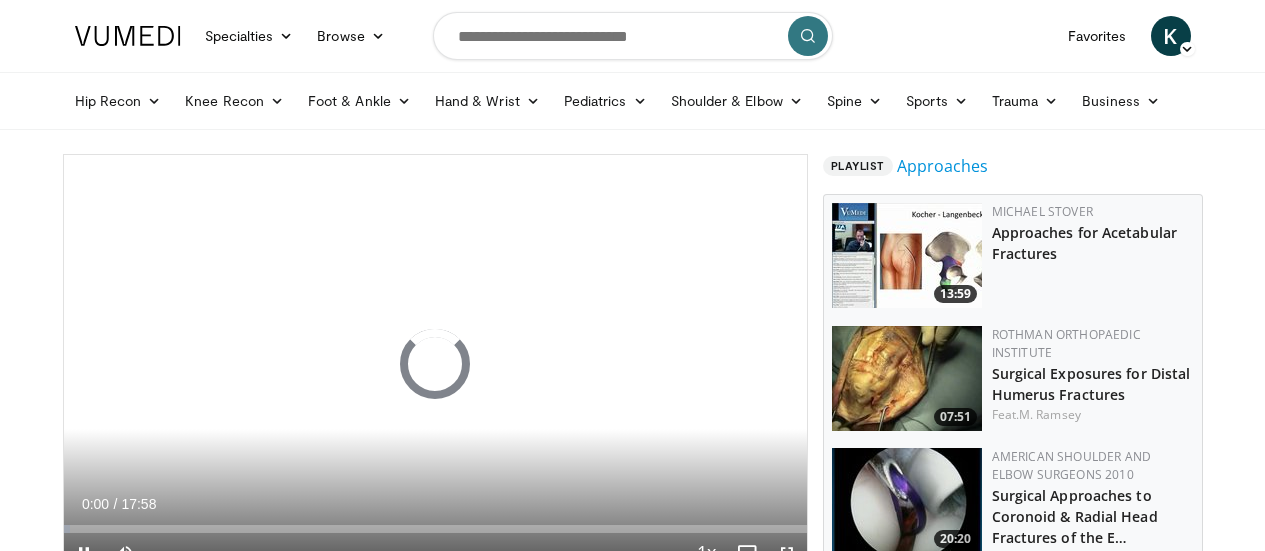 scroll, scrollTop: 0, scrollLeft: 0, axis: both 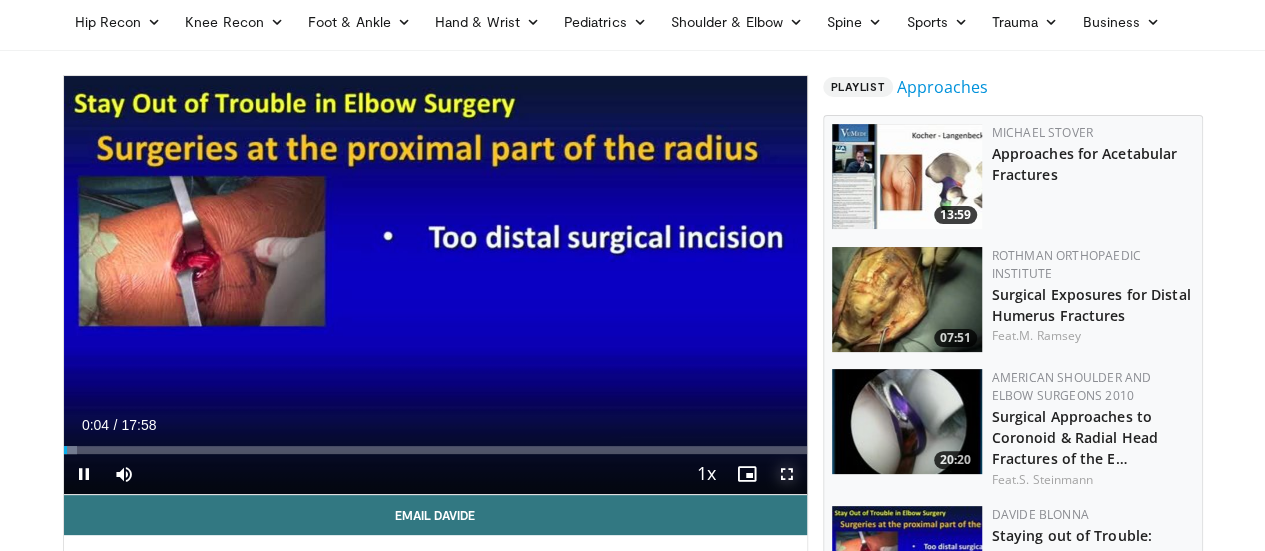 click at bounding box center [787, 474] 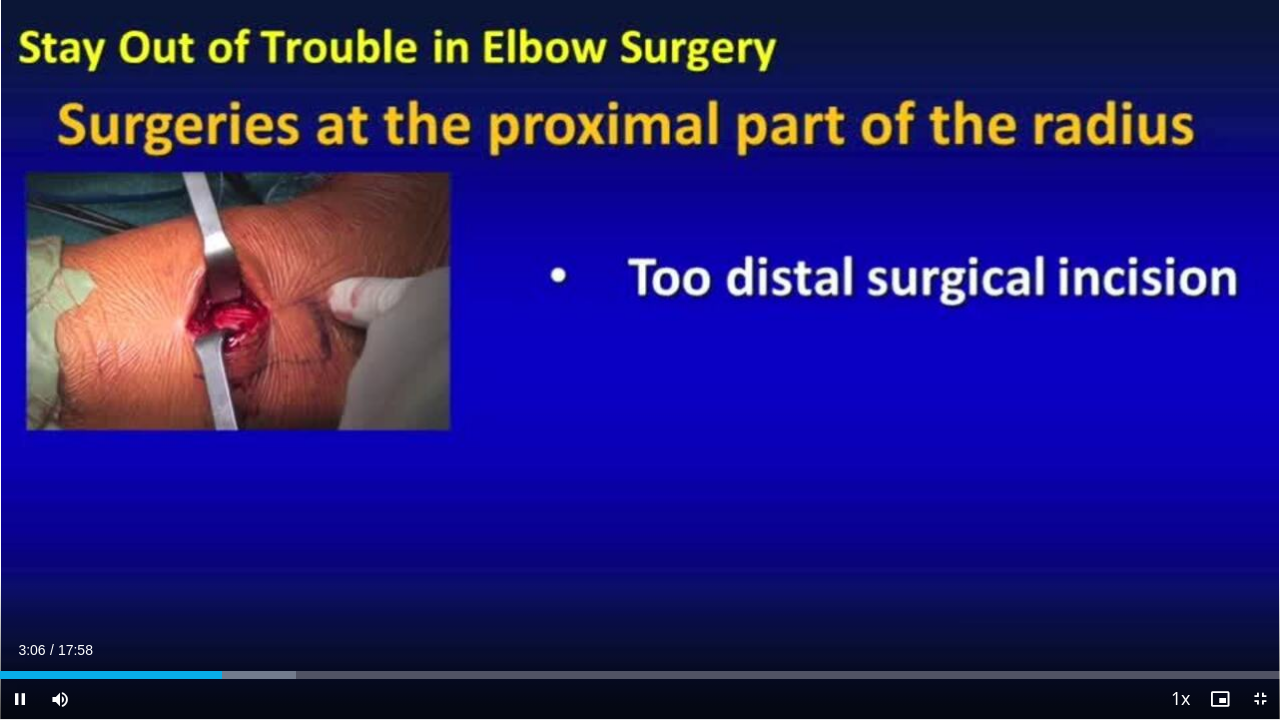click at bounding box center [640, 360] 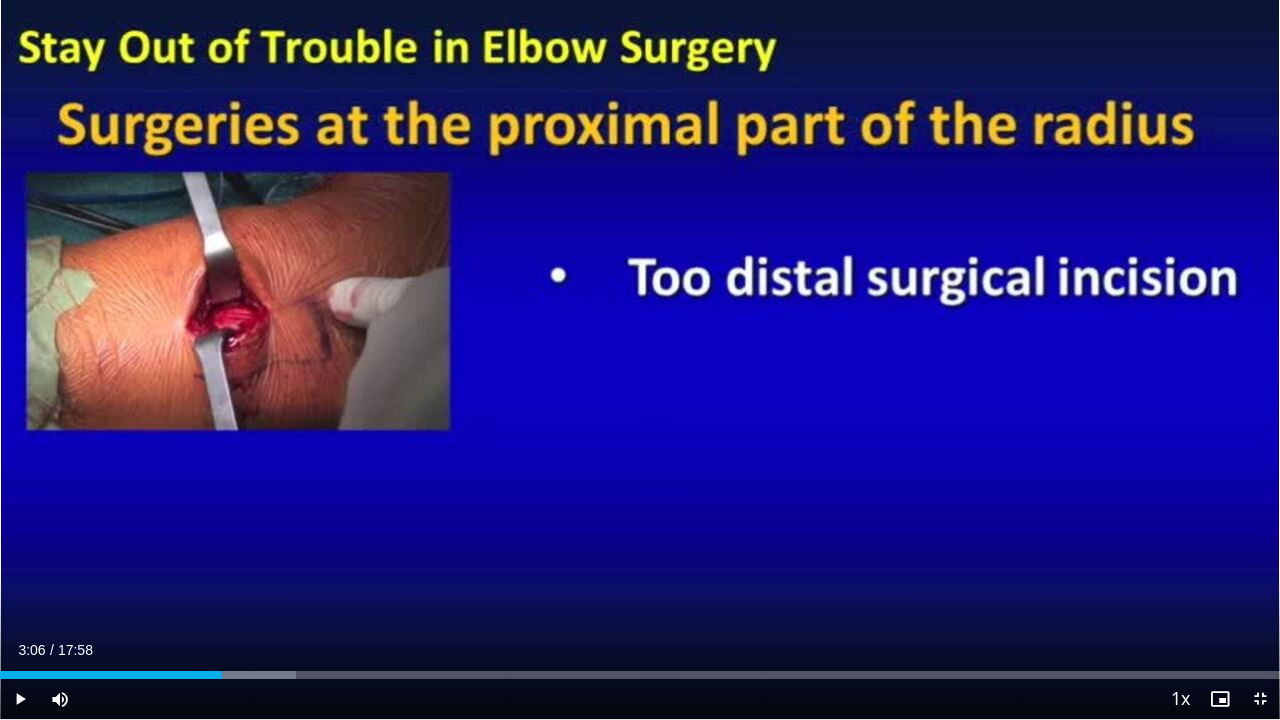 click at bounding box center [640, 360] 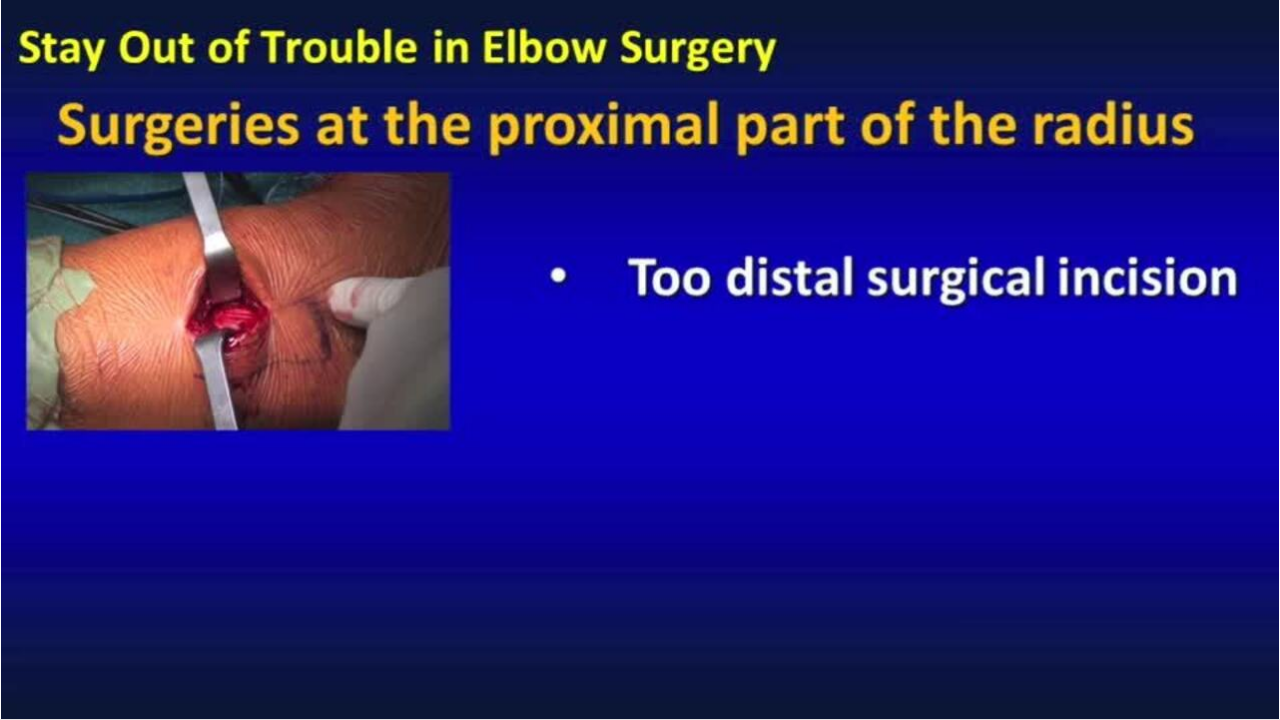 type 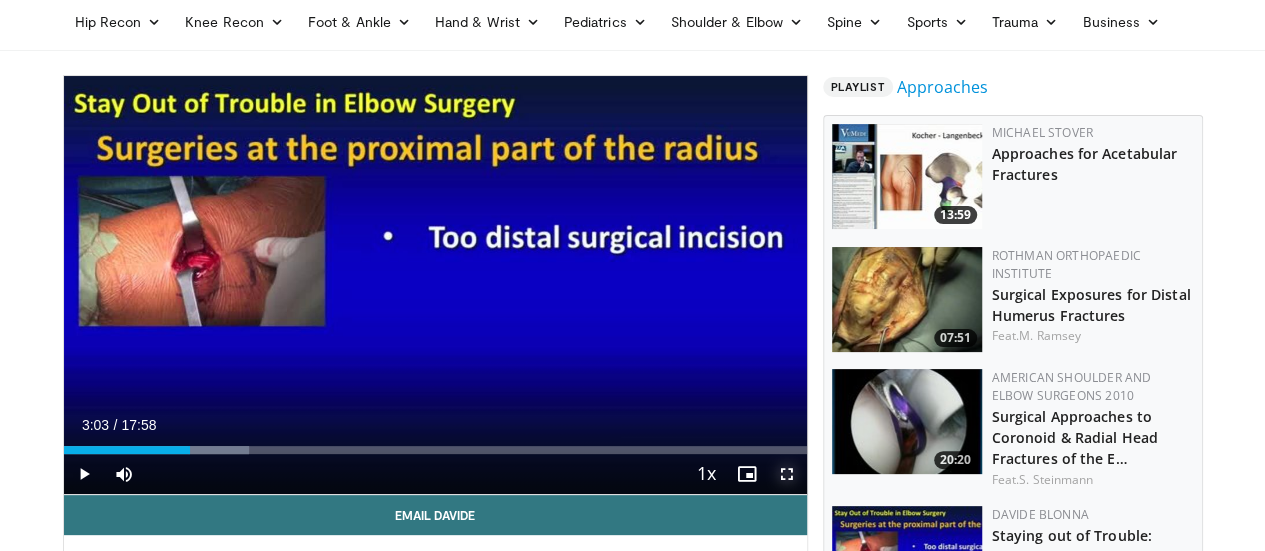 click at bounding box center (787, 474) 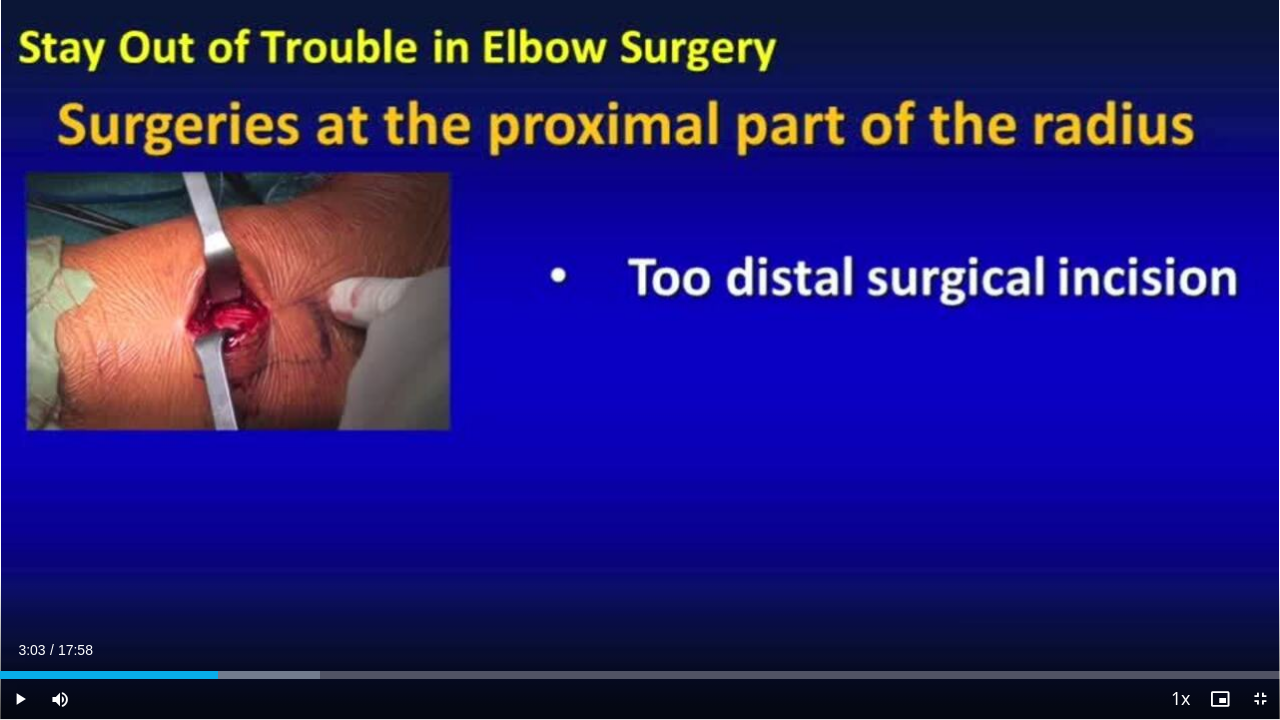 click at bounding box center [640, 360] 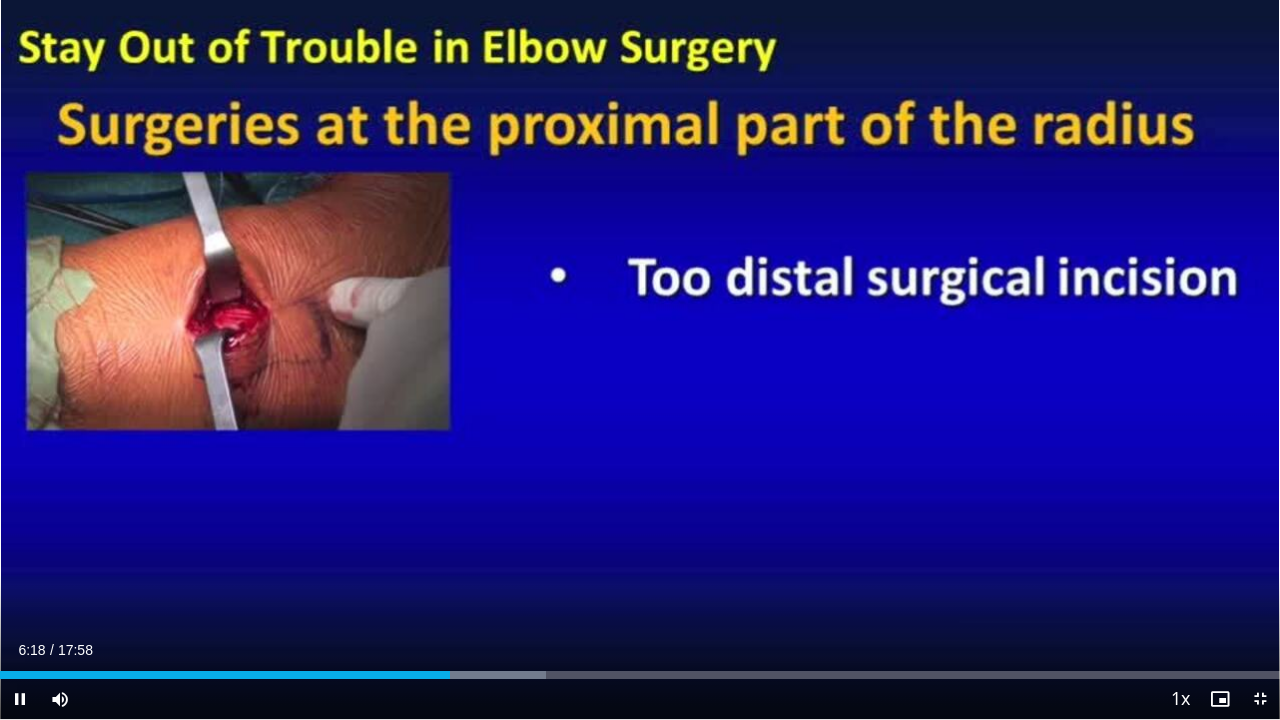 click on "20 seconds
Tap to unmute" at bounding box center [640, 359] 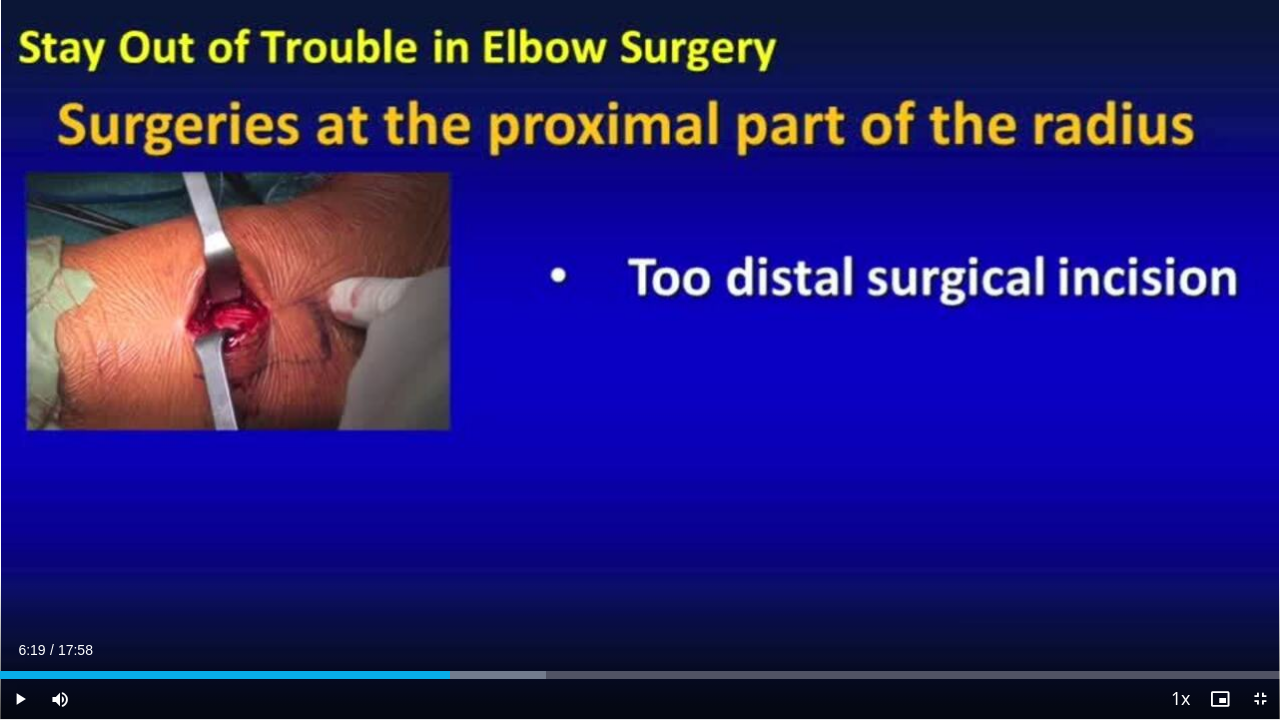 click on "20 seconds
Tap to unmute" at bounding box center (640, 359) 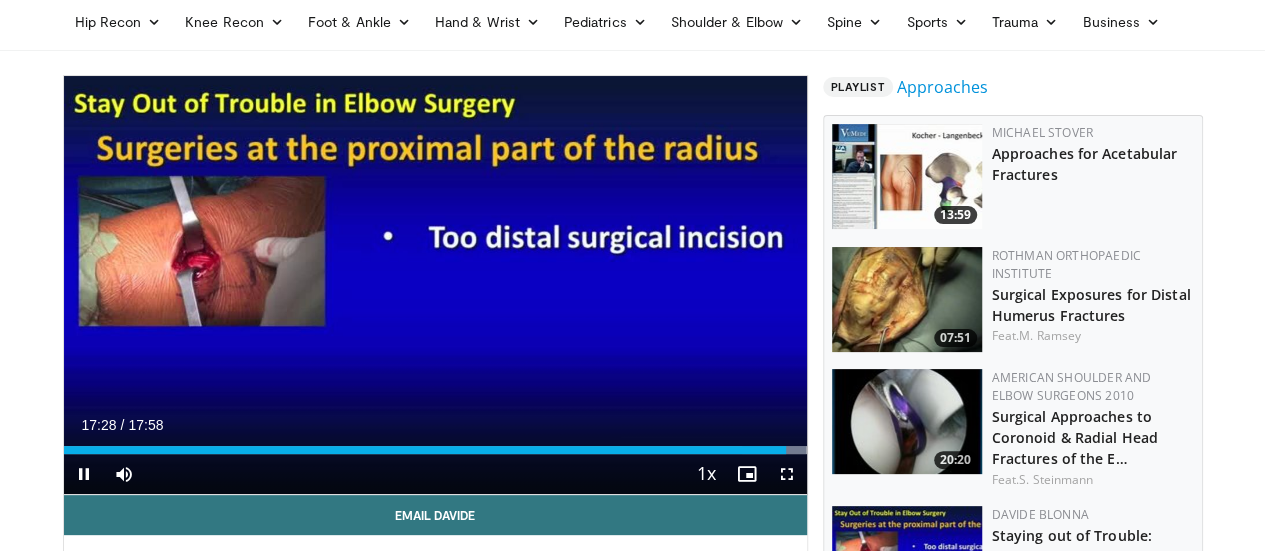 click at bounding box center (435, 285) 